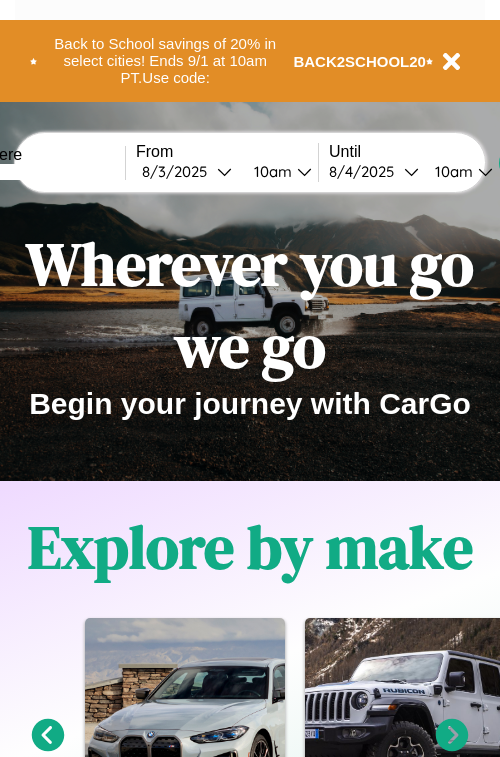scroll, scrollTop: 0, scrollLeft: 0, axis: both 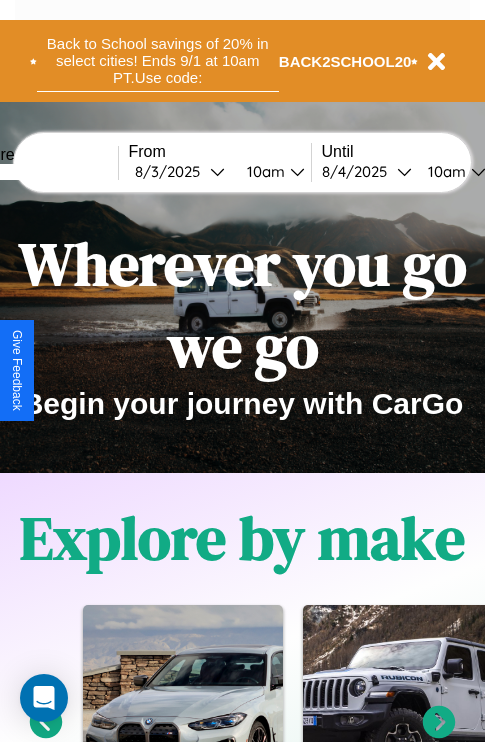 click on "Back to School savings of 20% in select cities! Ends 9/1 at 10am PT.  Use code:" at bounding box center (158, 61) 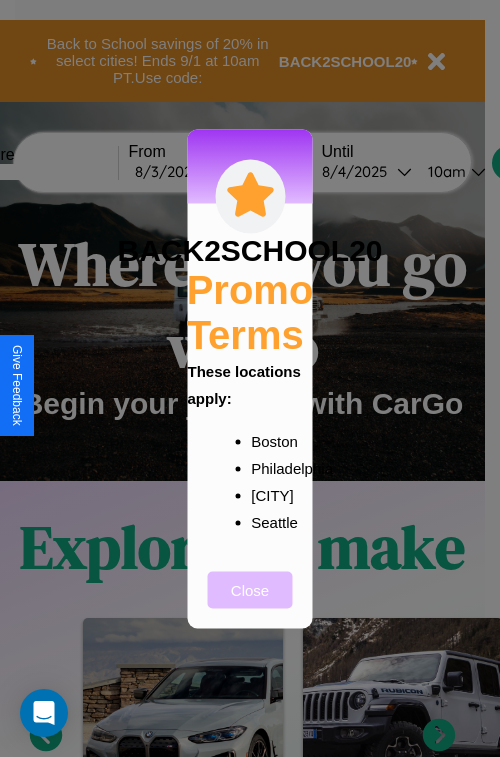 click on "Close" at bounding box center [250, 589] 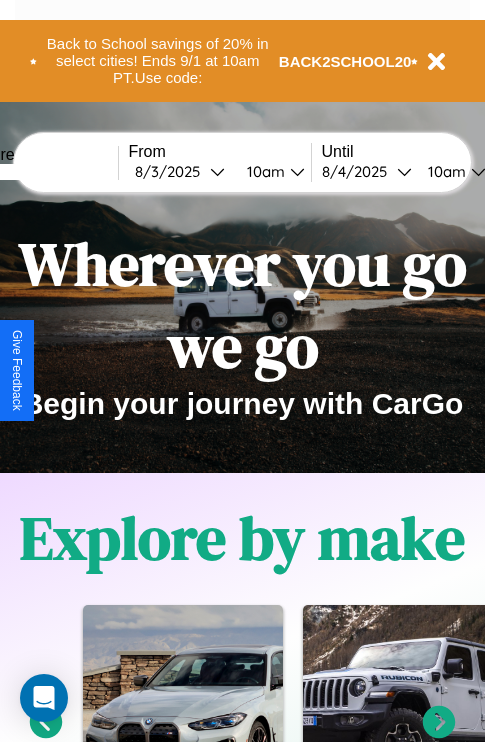 click at bounding box center (43, 172) 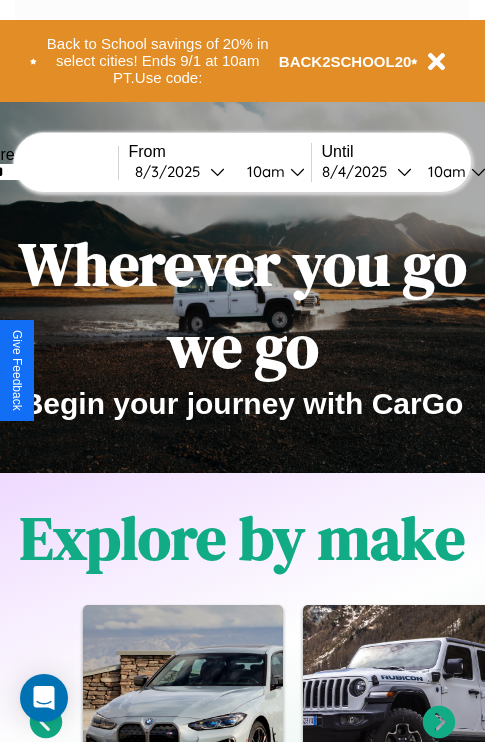 type on "******" 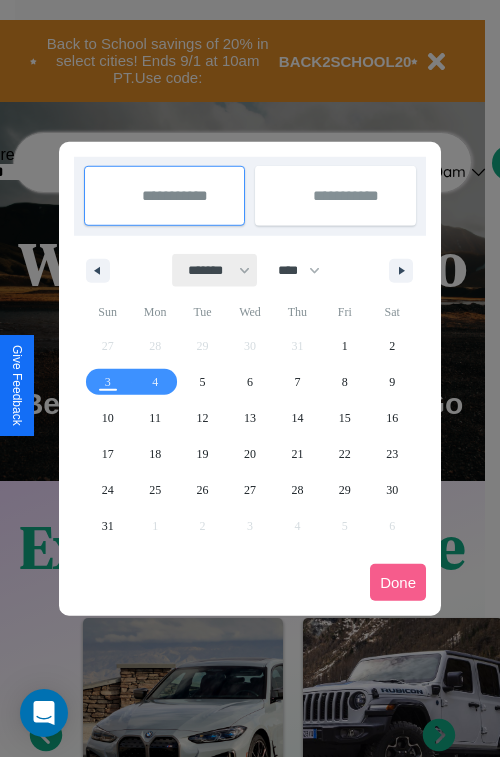 click on "******* ******** ***** ***** *** **** **** ****** ********* ******* ******** ********" at bounding box center [215, 270] 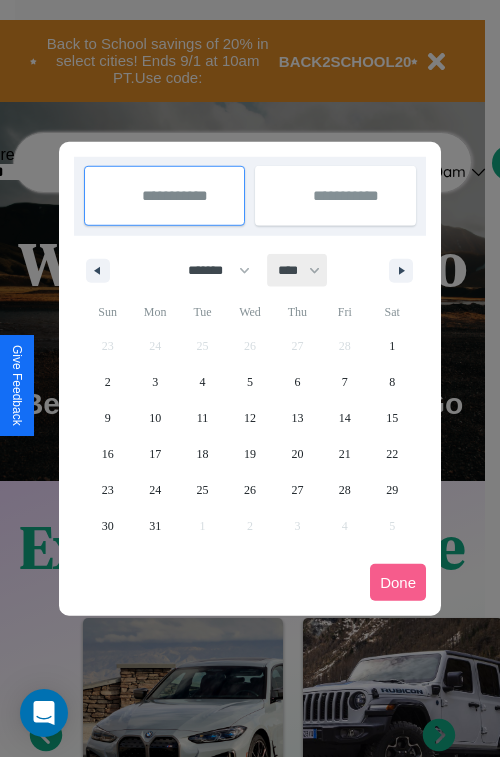 click on "**** **** **** **** **** **** **** **** **** **** **** **** **** **** **** **** **** **** **** **** **** **** **** **** **** **** **** **** **** **** **** **** **** **** **** **** **** **** **** **** **** **** **** **** **** **** **** **** **** **** **** **** **** **** **** **** **** **** **** **** **** **** **** **** **** **** **** **** **** **** **** **** **** **** **** **** **** **** **** **** **** **** **** **** **** **** **** **** **** **** **** **** **** **** **** **** **** **** **** **** **** **** **** **** **** **** **** **** **** **** **** **** **** **** **** **** **** **** **** **** ****" at bounding box center [298, 270] 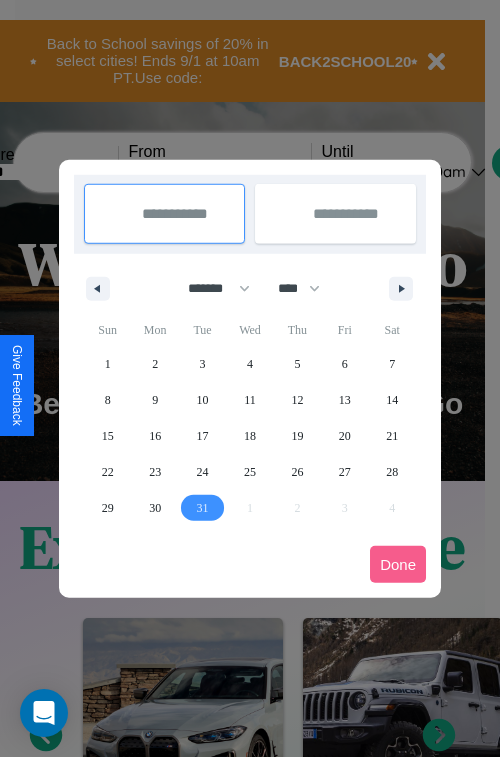 click on "31" at bounding box center (203, 508) 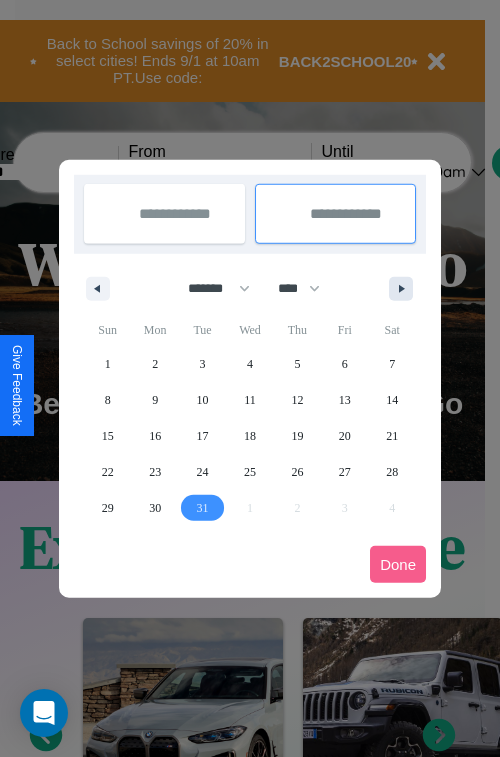 click at bounding box center (405, 289) 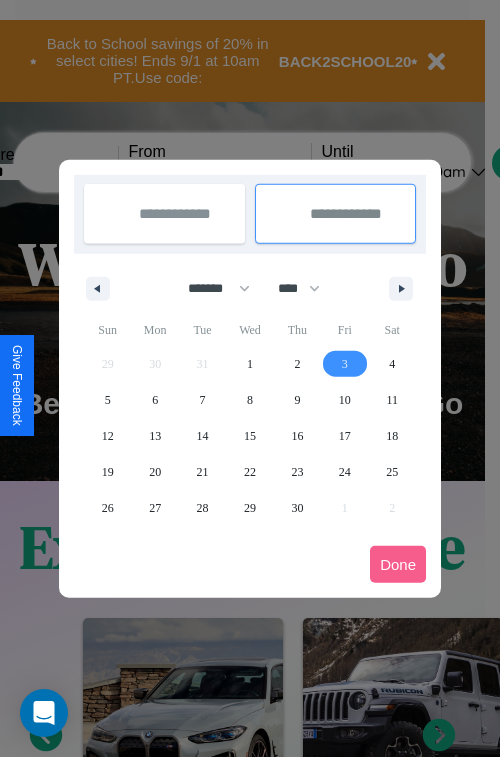 click on "3" at bounding box center (345, 364) 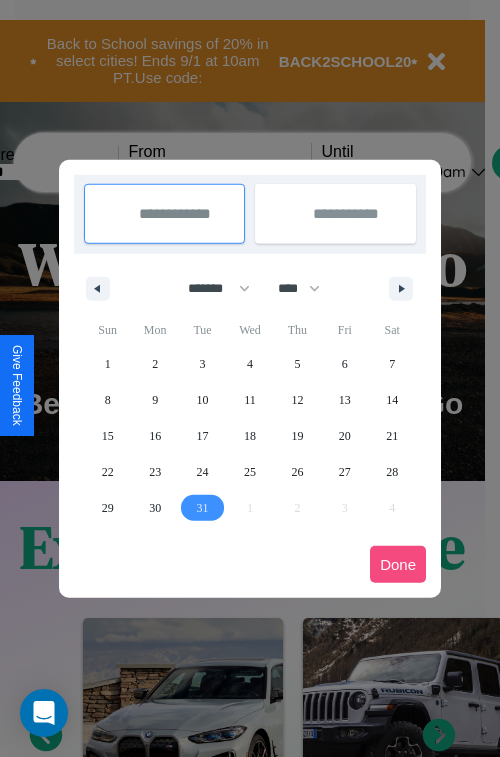 click on "Done" at bounding box center (398, 564) 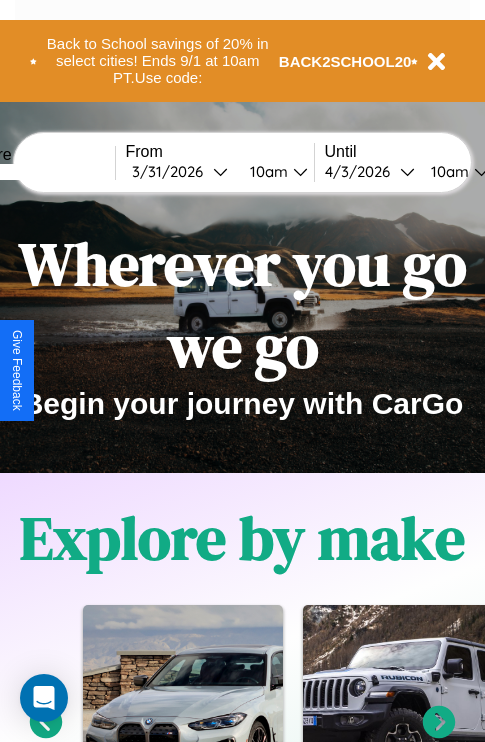 click on "10am" at bounding box center (266, 171) 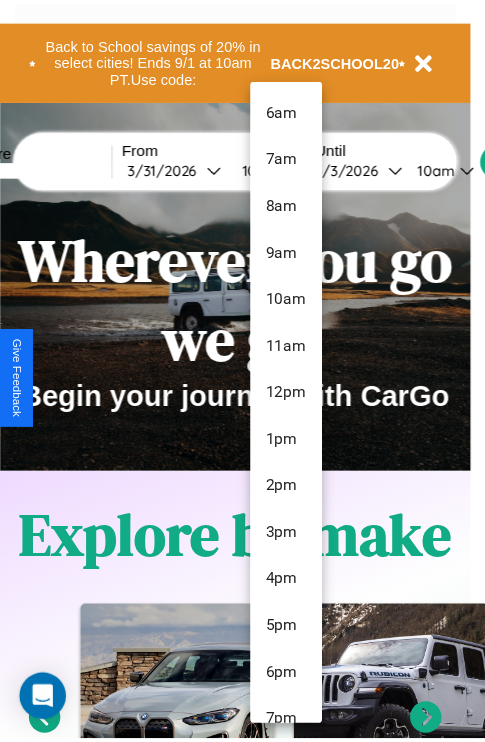 scroll, scrollTop: 211, scrollLeft: 0, axis: vertical 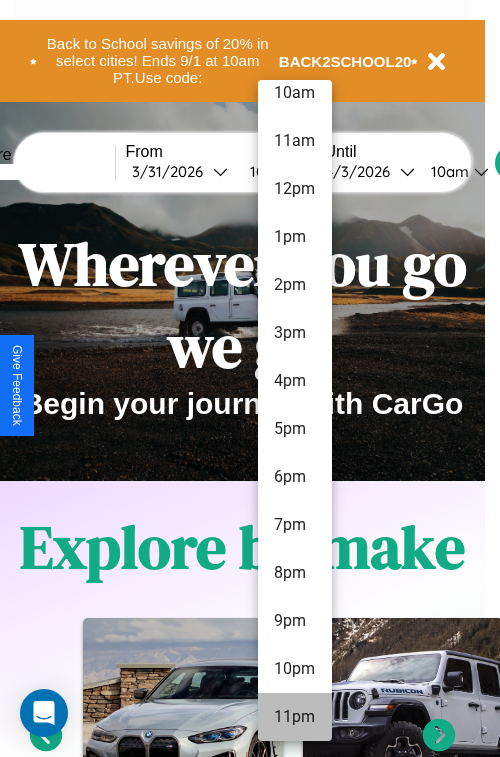 click on "11pm" at bounding box center (295, 717) 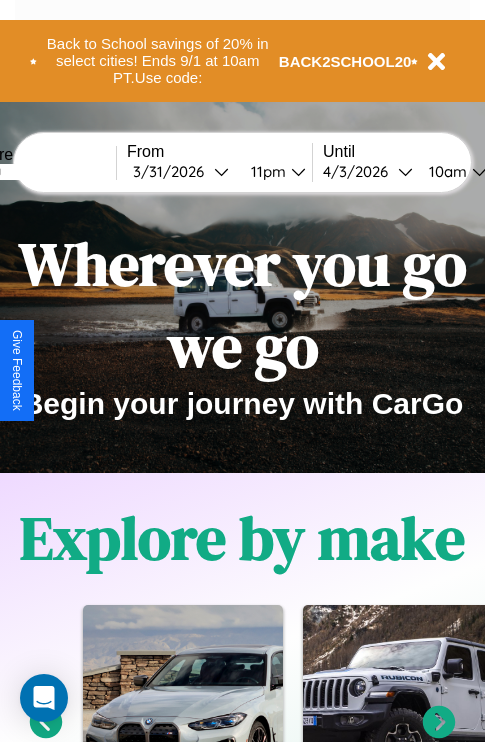 scroll, scrollTop: 0, scrollLeft: 69, axis: horizontal 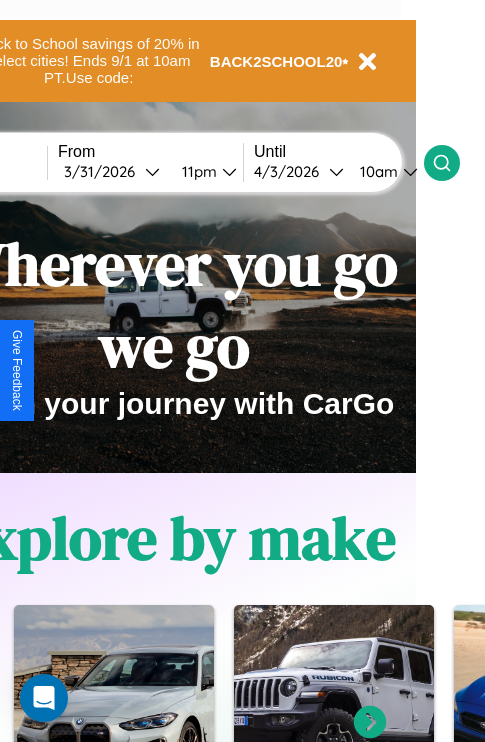 click 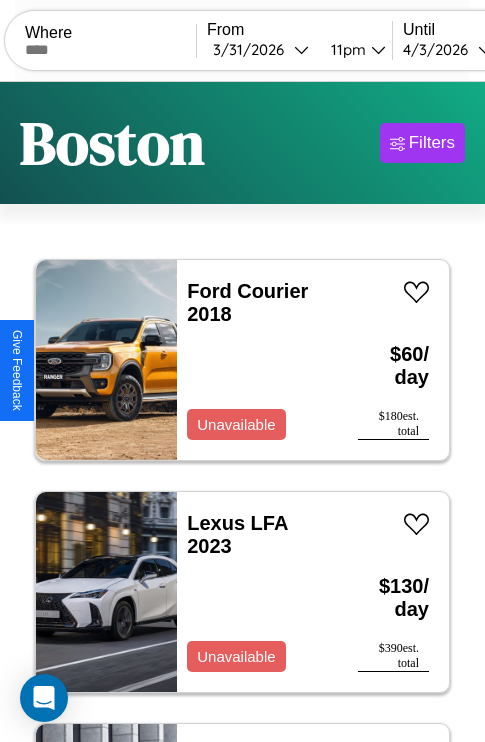 scroll, scrollTop: 79, scrollLeft: 0, axis: vertical 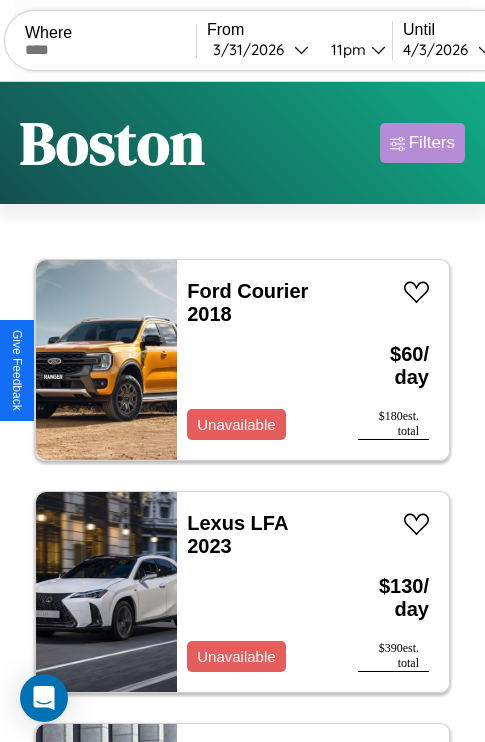 click on "Filters" at bounding box center (432, 143) 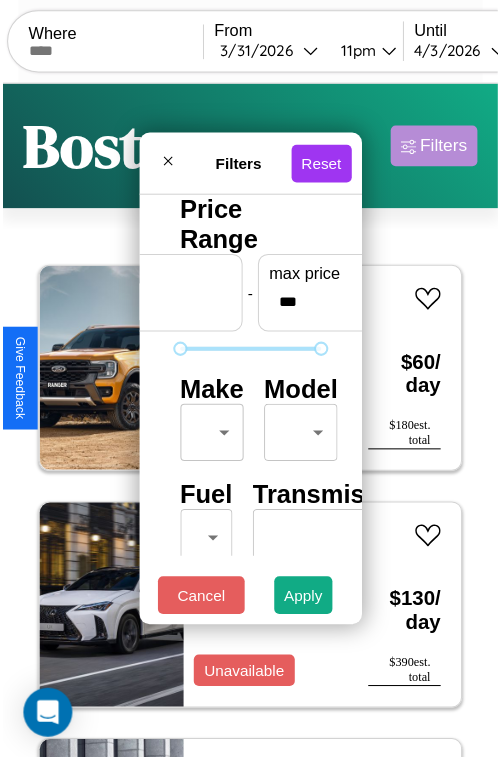 scroll, scrollTop: 59, scrollLeft: 0, axis: vertical 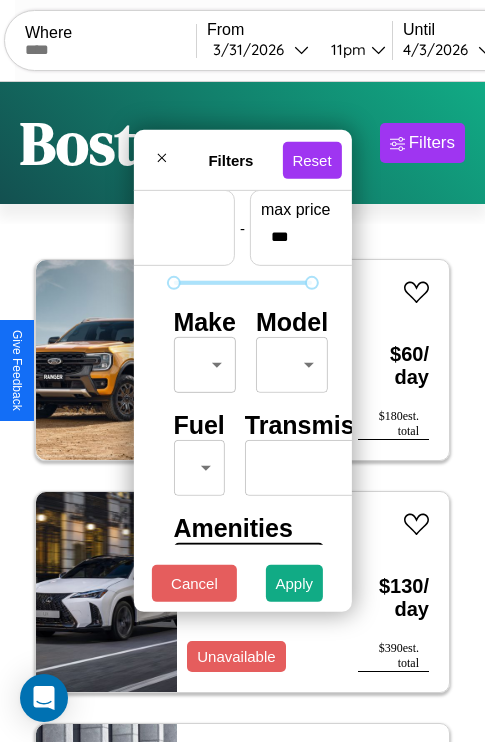 click on "CarGo Where From [MONTH] / [DAY] / [YEAR] [TIME] Until [MONTH] / [DAY] / [YEAR] [TIME] Become a Host Login Sign Up [CITY] Filters 37 cars in this area These cars can be picked up in this city. Ford Courier 2018 Unavailable $ 60 / day $ 180 est. total Lexus LFA 2023 Unavailable $ 130 / day $ 390 est. total Volvo WHL 2019 Available $ 40 / day $ 120 est. total Ford F-750 2014 Available $ 130 / day $ 390 est. total Maserati TC 2023 Available $ 50 / day $ 150 est. total Subaru DL 2024 Available $ 60 / day $ 180 est. total Kia Amanti 2014 Unavailable $ 170 / day $ 510 est. total Ferrari 488 Pista 2018 Unavailable $ 80 / day $ 240 est. total Ferrari Portofino M 2019 Unavailable $ 90 / day $ 270 est. total Lexus IS 2014 Available $ 200 / day $ 600 est. total Bentley Arnage 2014 Available $ 110 / day $ 330 est. total Bentley Azure 2018 Available $ 180 / day $ 540 est. total Buick LeSabre 2019 Available $ 70 / day $ 210 est. total Hyundai Sonata 2020 Available $ $" at bounding box center (242, 412) 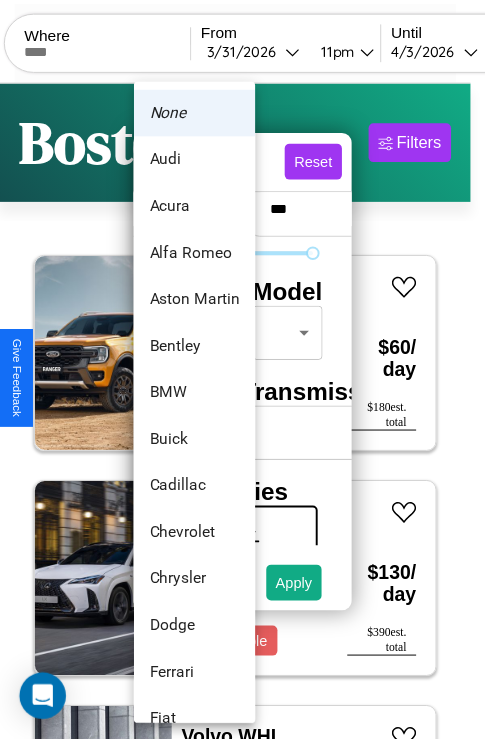 scroll, scrollTop: 134, scrollLeft: 0, axis: vertical 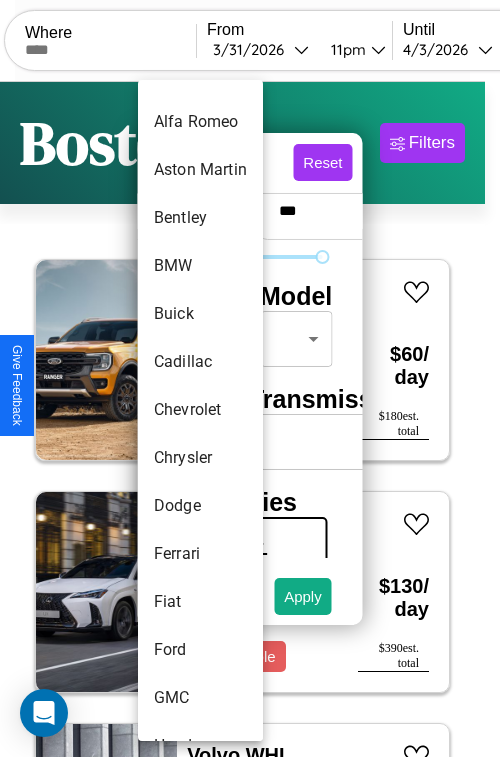 click on "Chevrolet" at bounding box center [200, 410] 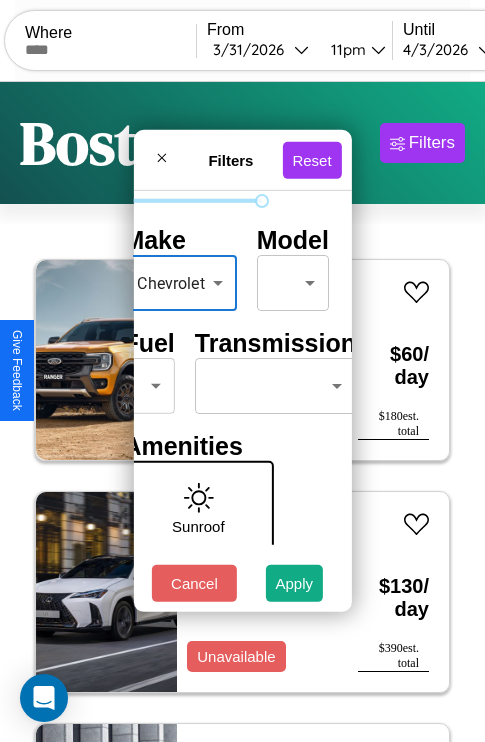 scroll, scrollTop: 162, scrollLeft: 63, axis: both 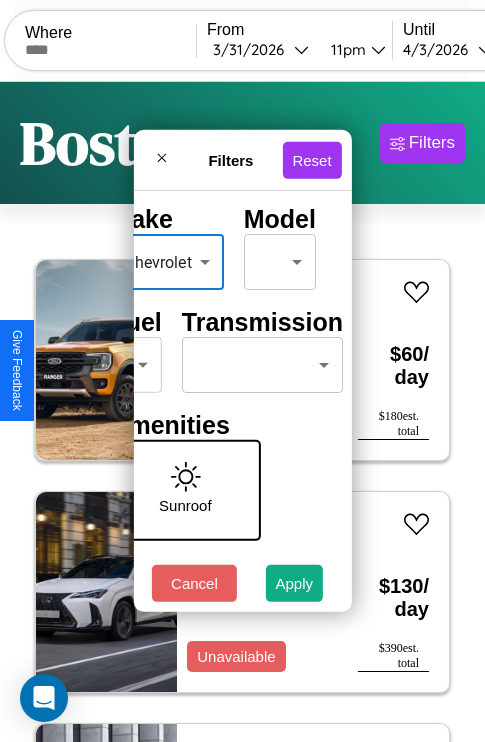 click on "CarGo Where From [MONTH] / [DAY] / [YEAR] [TIME] Until [MONTH] / [DAY] / [YEAR] [TIME] Become a Host Login Sign Up [CITY] Filters 37 cars in this area These cars can be picked up in this city. Ford Courier 2018 Unavailable $ 60 / day $ 180 est. total Lexus LFA 2023 Unavailable $ 130 / day $ 390 est. total Volvo WHL 2019 Available $ 40 / day $ 120 est. total Ford F-750 2014 Available $ 130 / day $ 390 est. total Maserati TC 2023 Available $ 50 / day $ 150 est. total Subaru DL 2024 Available $ 60 / day $ 180 est. total Kia Amanti 2014 Unavailable $ 170 / day $ 510 est. total Ferrari 488 Pista 2018 Unavailable $ 80 / day $ 240 est. total Ferrari Portofino M 2019 Unavailable $ 90 / day $ 270 est. total Lexus IS 2014 Available $ 200 / day $ 600 est. total Bentley Arnage 2014 Available $ 110 / day $ 330 est. total Bentley Azure 2018 Available $ 180 / day $ 540 est. total Buick LeSabre 2019 Available $ 70 / day $ 210 est. total Hyundai Sonata 2020 Available $ $" at bounding box center [242, 412] 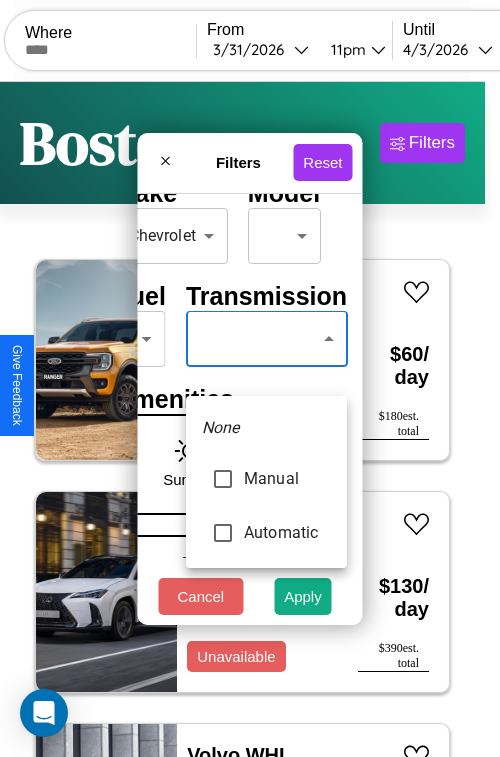 type on "*********" 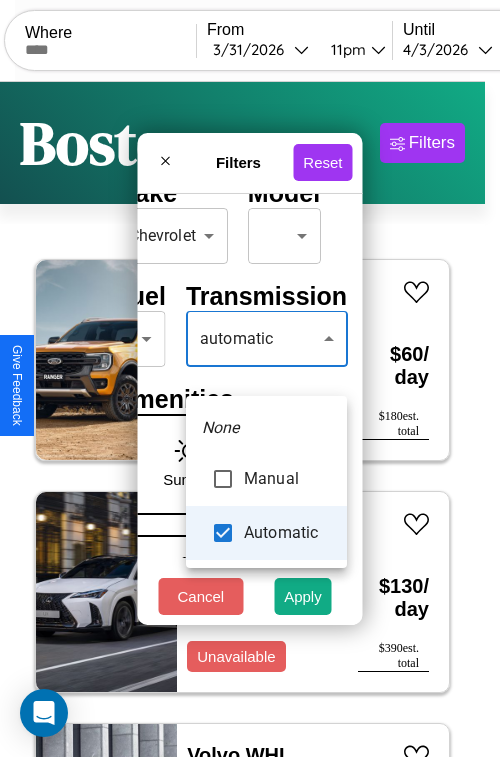 click at bounding box center [250, 378] 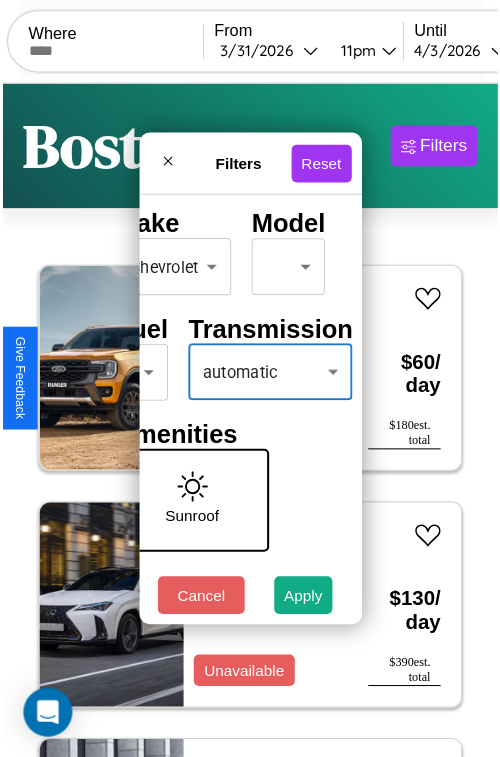 scroll, scrollTop: 162, scrollLeft: 40, axis: both 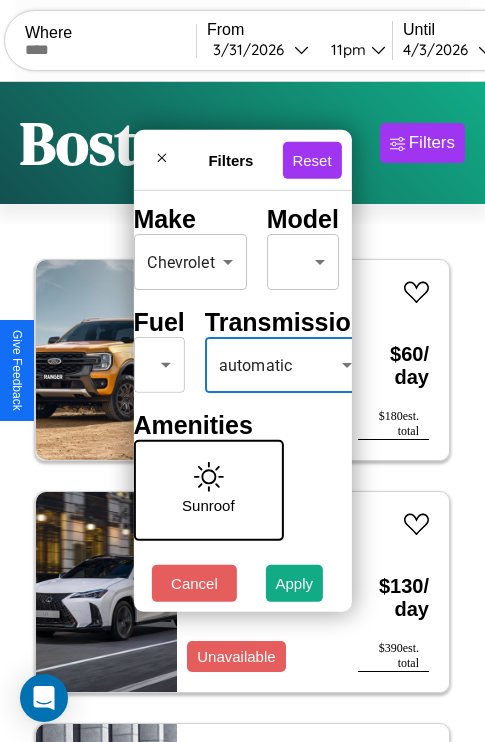 click on "CarGo Where From [MONTH] / [DAY] / [YEAR] [TIME] Until [MONTH] / [DAY] / [YEAR] [TIME] Become a Host Login Sign Up [CITY] Filters 37 cars in this area These cars can be picked up in this city. Ford Courier 2018 Unavailable $ 60 / day $ 180 est. total Lexus LFA 2023 Unavailable $ 130 / day $ 390 est. total Volvo WHL 2019 Available $ 40 / day $ 120 est. total Ford F-750 2014 Available $ 130 / day $ 390 est. total Maserati TC 2023 Available $ 50 / day $ 150 est. total Subaru DL 2024 Available $ 60 / day $ 180 est. total Kia Amanti 2014 Unavailable $ 170 / day $ 510 est. total Ferrari 488 Pista 2018 Unavailable $ 80 / day $ 240 est. total Ferrari Portofino M 2019 Unavailable $ 90 / day $ 270 est. total Lexus IS 2014 Available $ 200 / day $ 600 est. total Bentley Arnage 2014 Available $ 110 / day $ 330 est. total Bentley Azure 2018 Available $ 180 / day $ 540 est. total Buick LeSabre 2019 Available $ 70 / day $ 210 est. total Hyundai Sonata 2020 Available $ $" at bounding box center (242, 412) 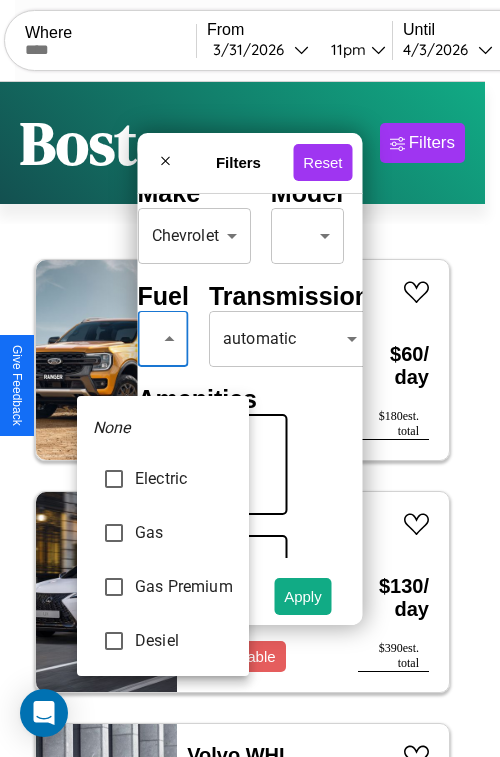 type on "***" 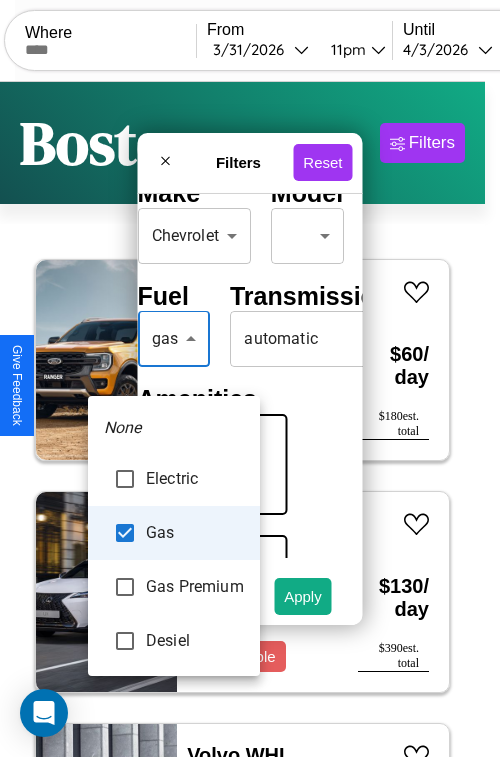 click at bounding box center (250, 378) 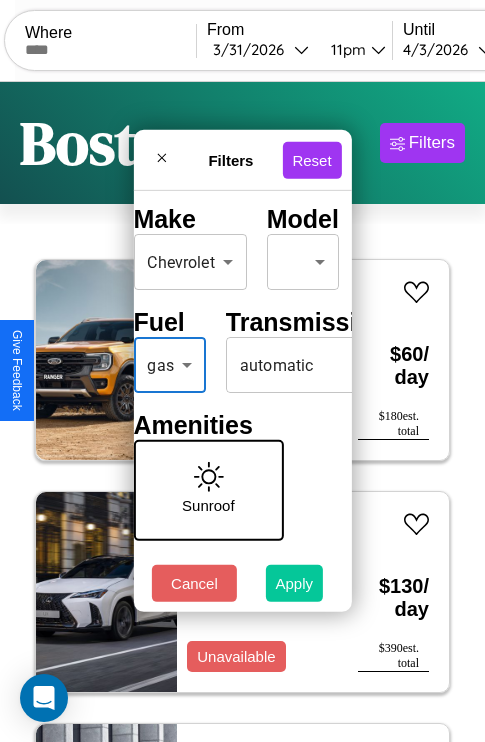 click on "Apply" at bounding box center (295, 583) 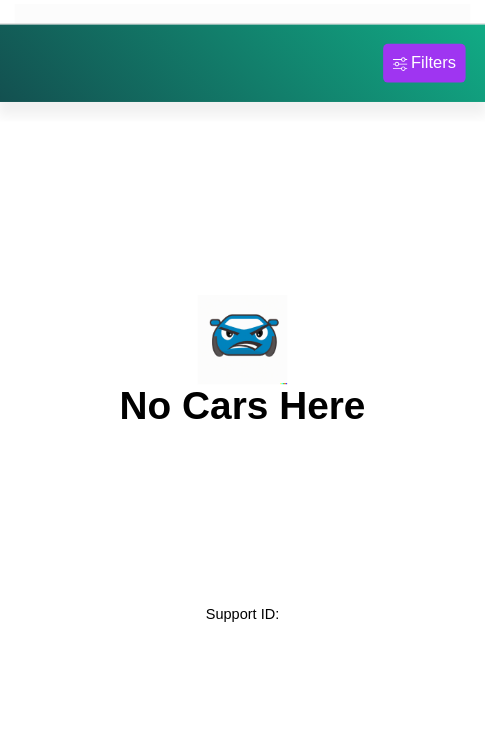scroll, scrollTop: 0, scrollLeft: 0, axis: both 